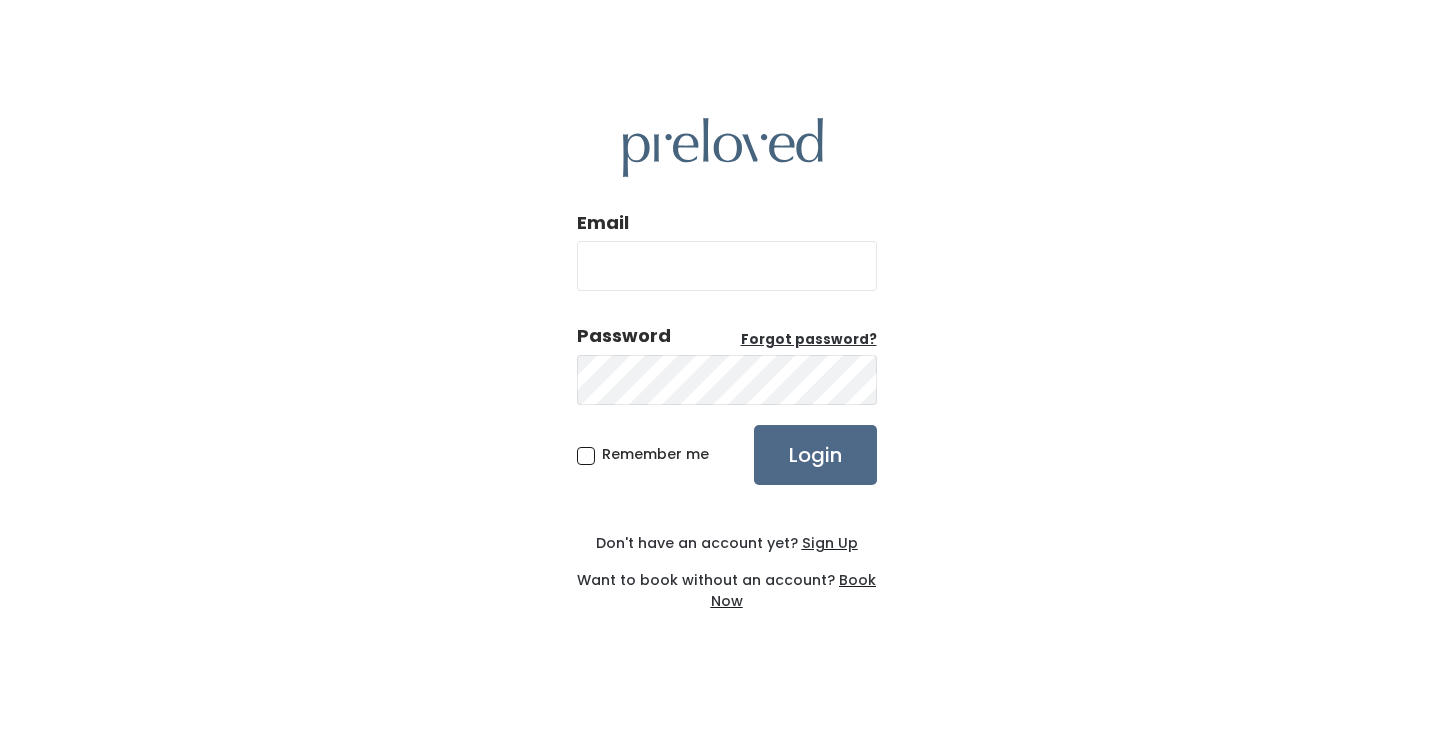 scroll, scrollTop: 0, scrollLeft: 0, axis: both 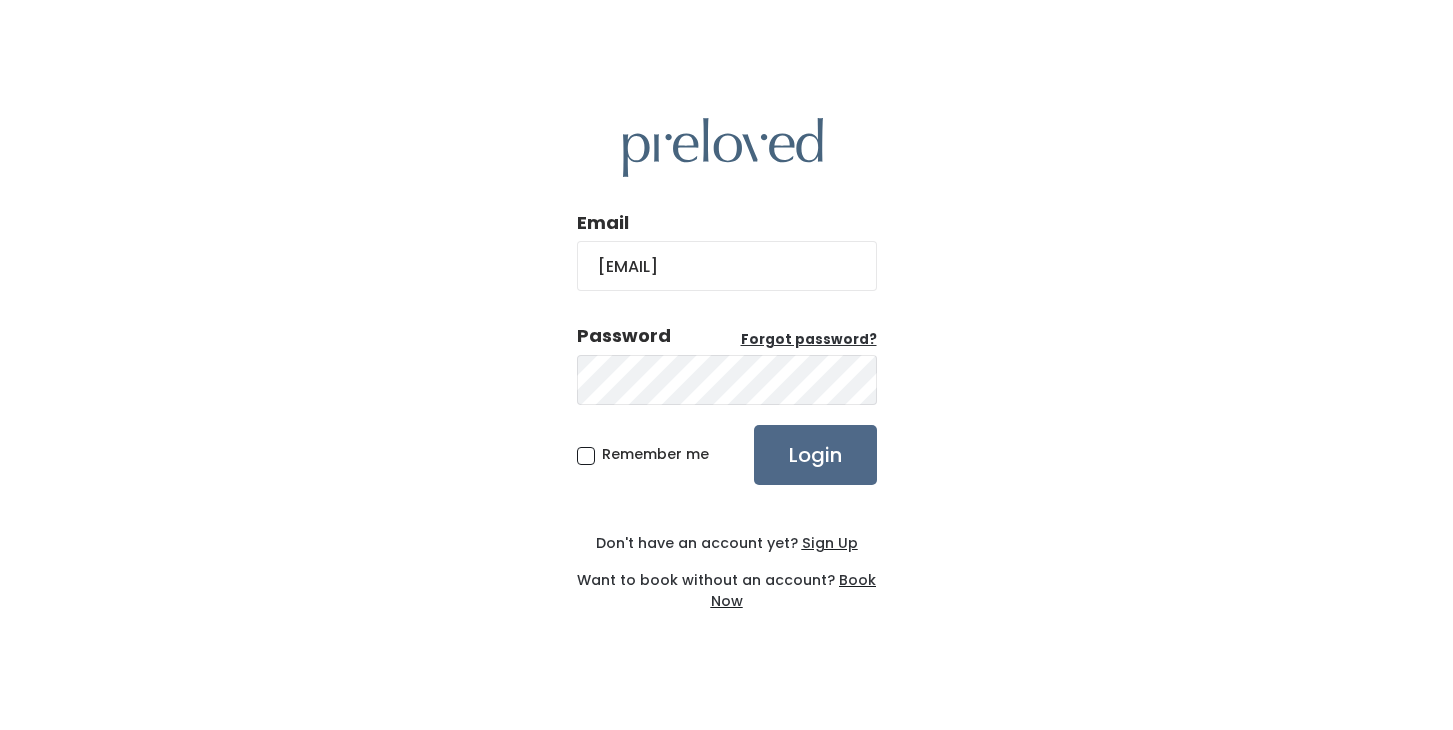 type on "[EMAIL]" 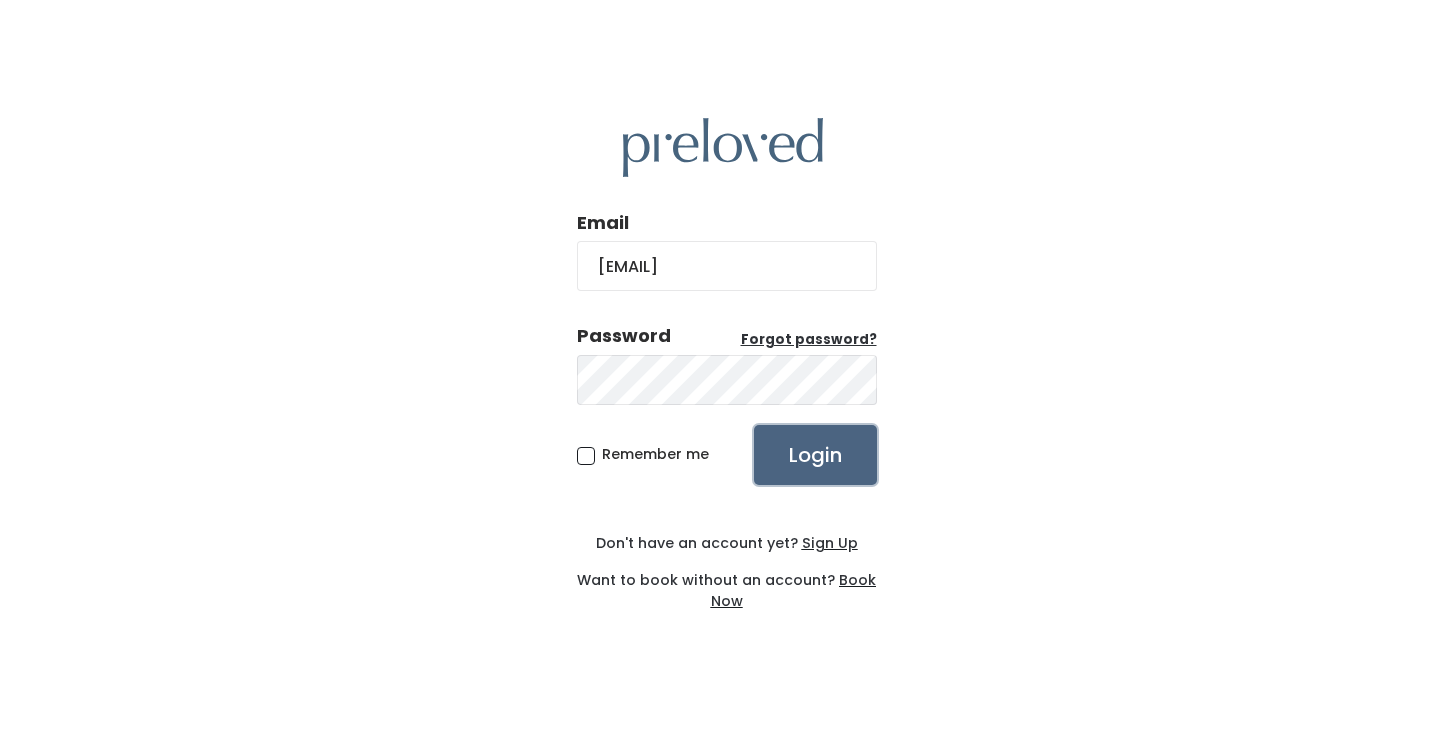 click on "Login" at bounding box center [815, 455] 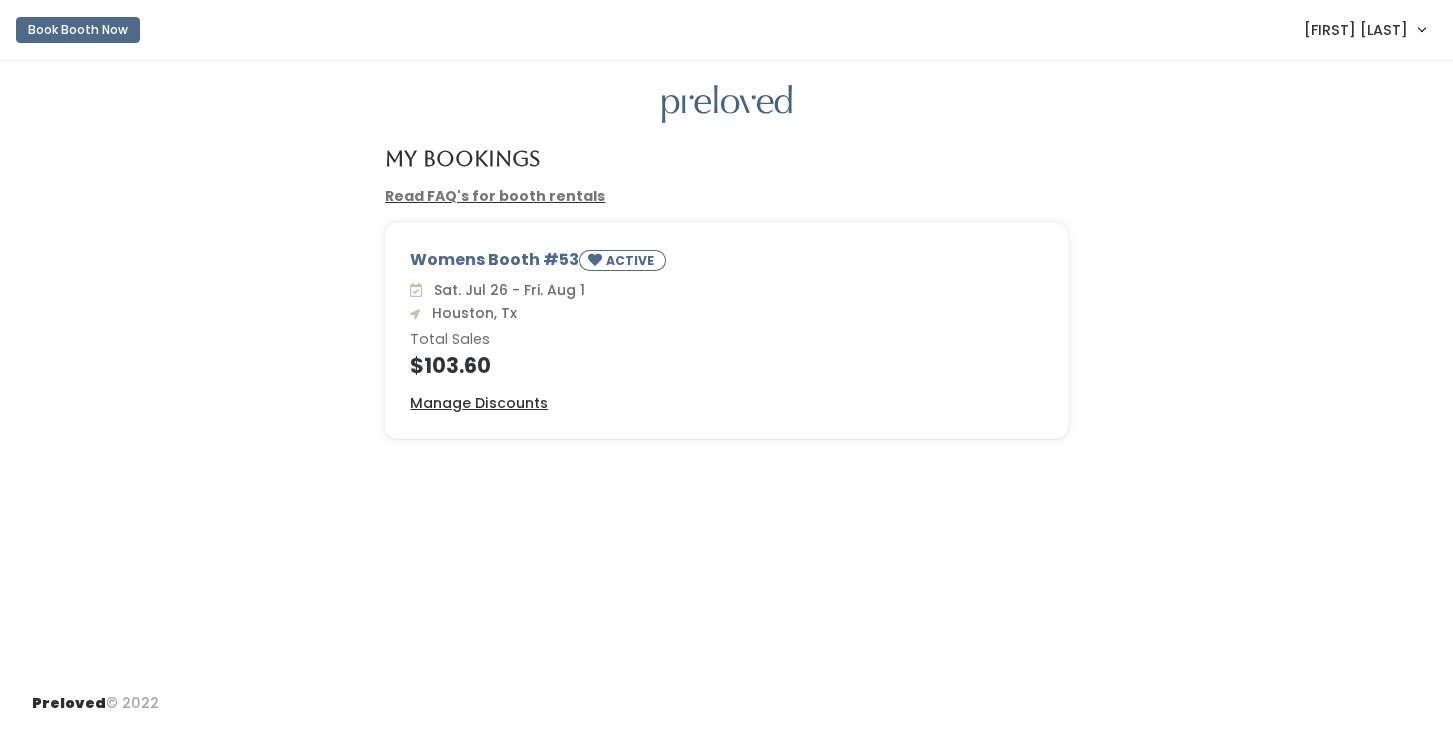scroll, scrollTop: 0, scrollLeft: 0, axis: both 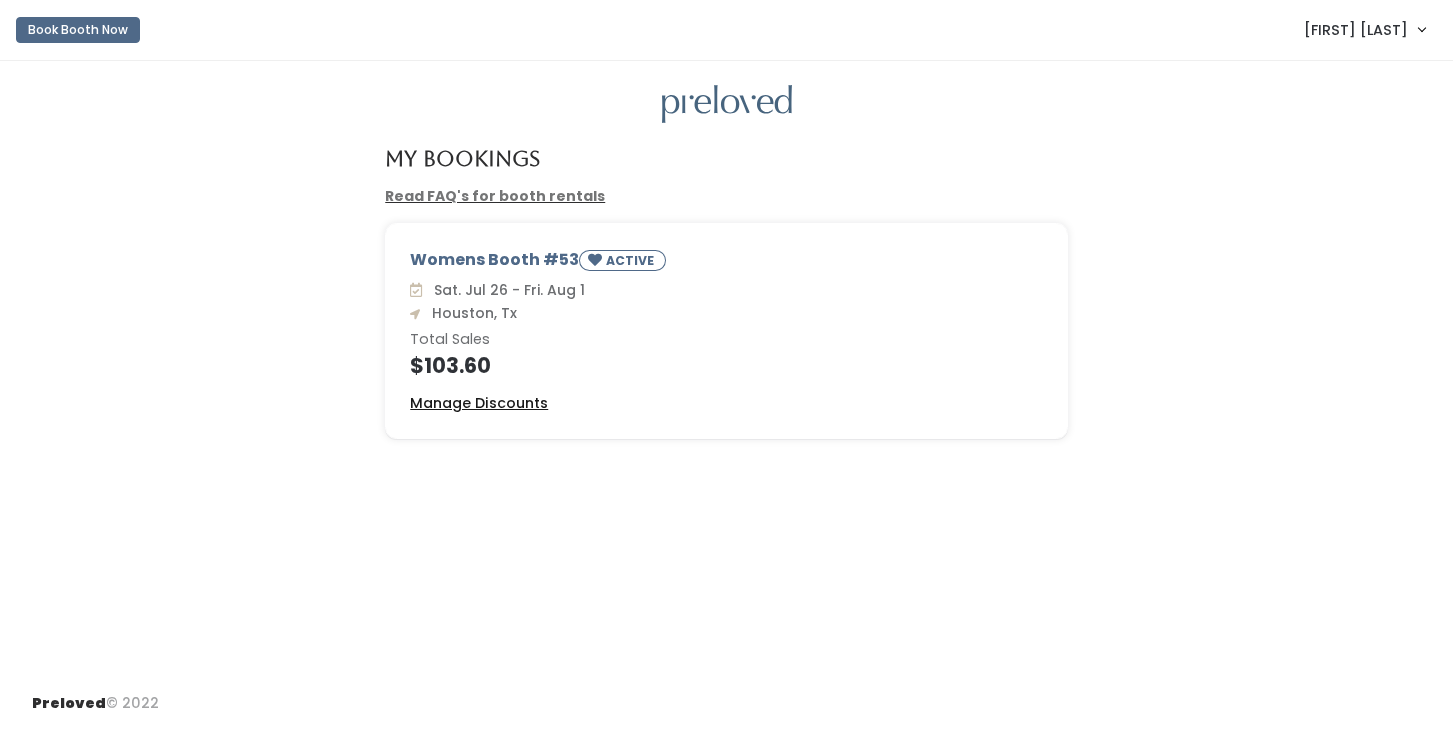 click on "Manage Discounts" at bounding box center (479, 403) 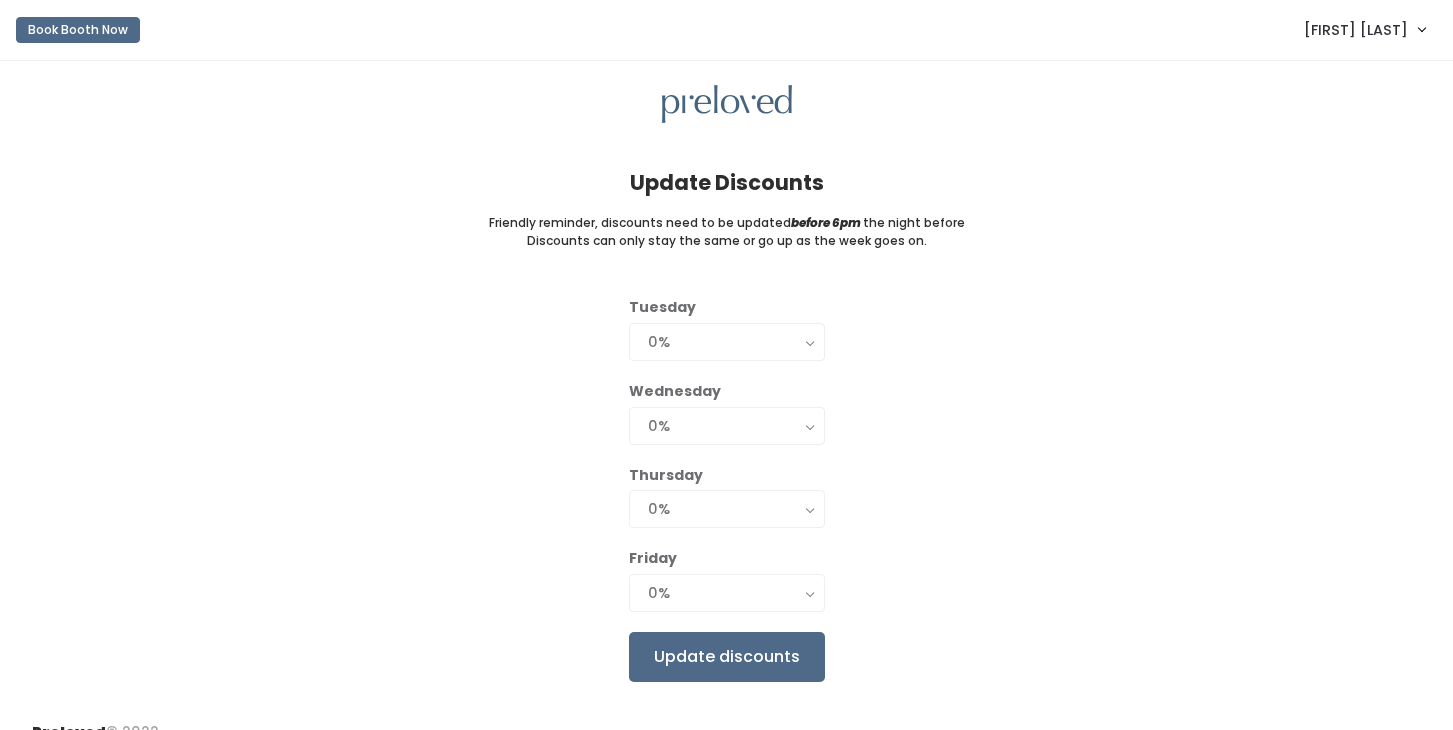 scroll, scrollTop: 0, scrollLeft: 0, axis: both 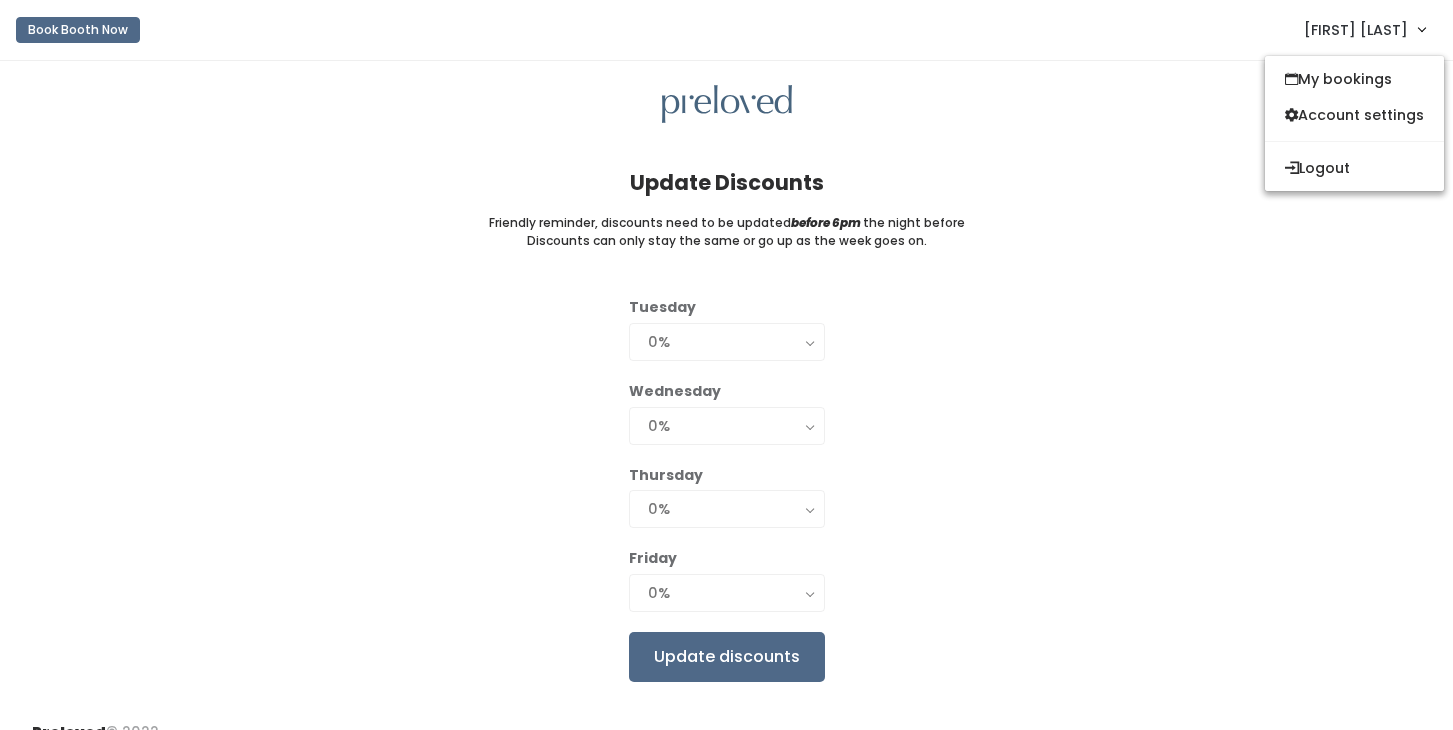 click on "Alana  Ladd" at bounding box center (1356, 30) 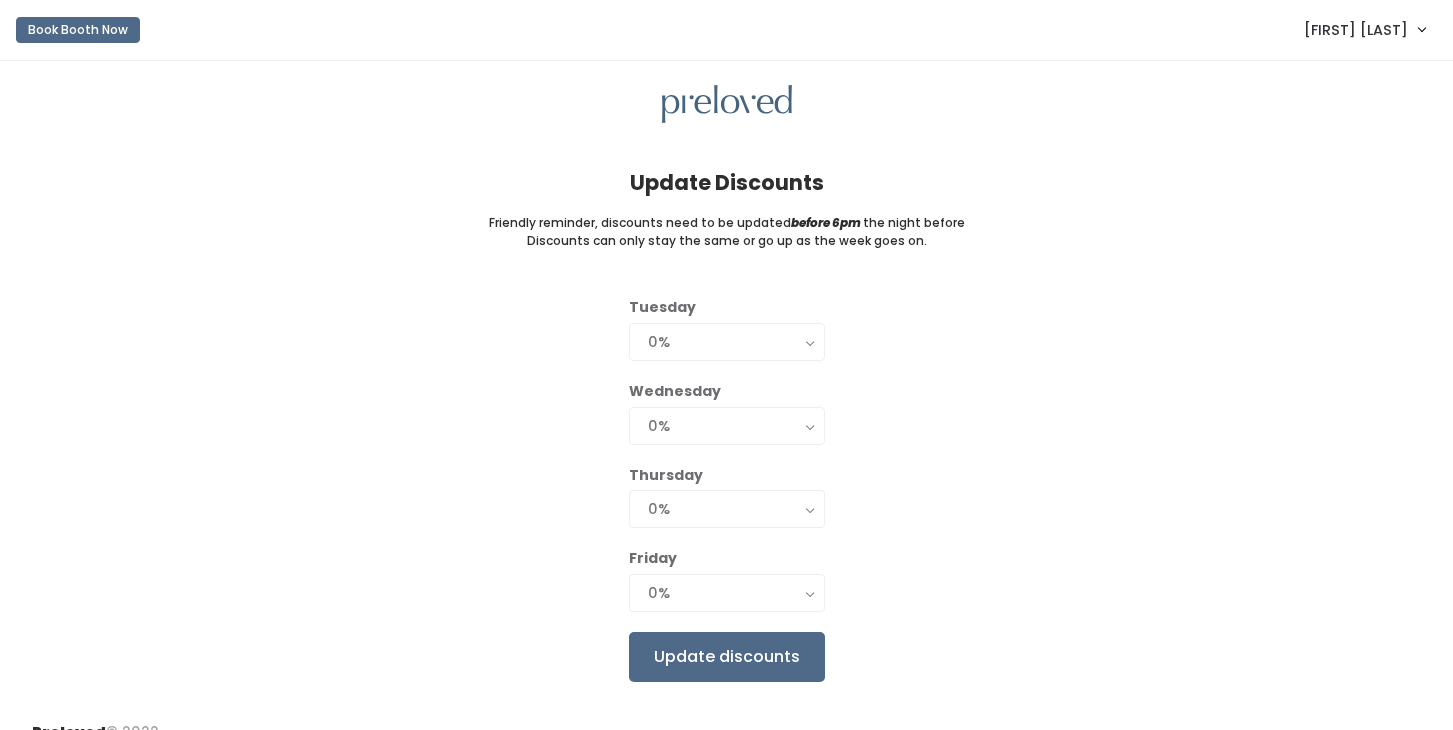 click on "0%" at bounding box center (727, 593) 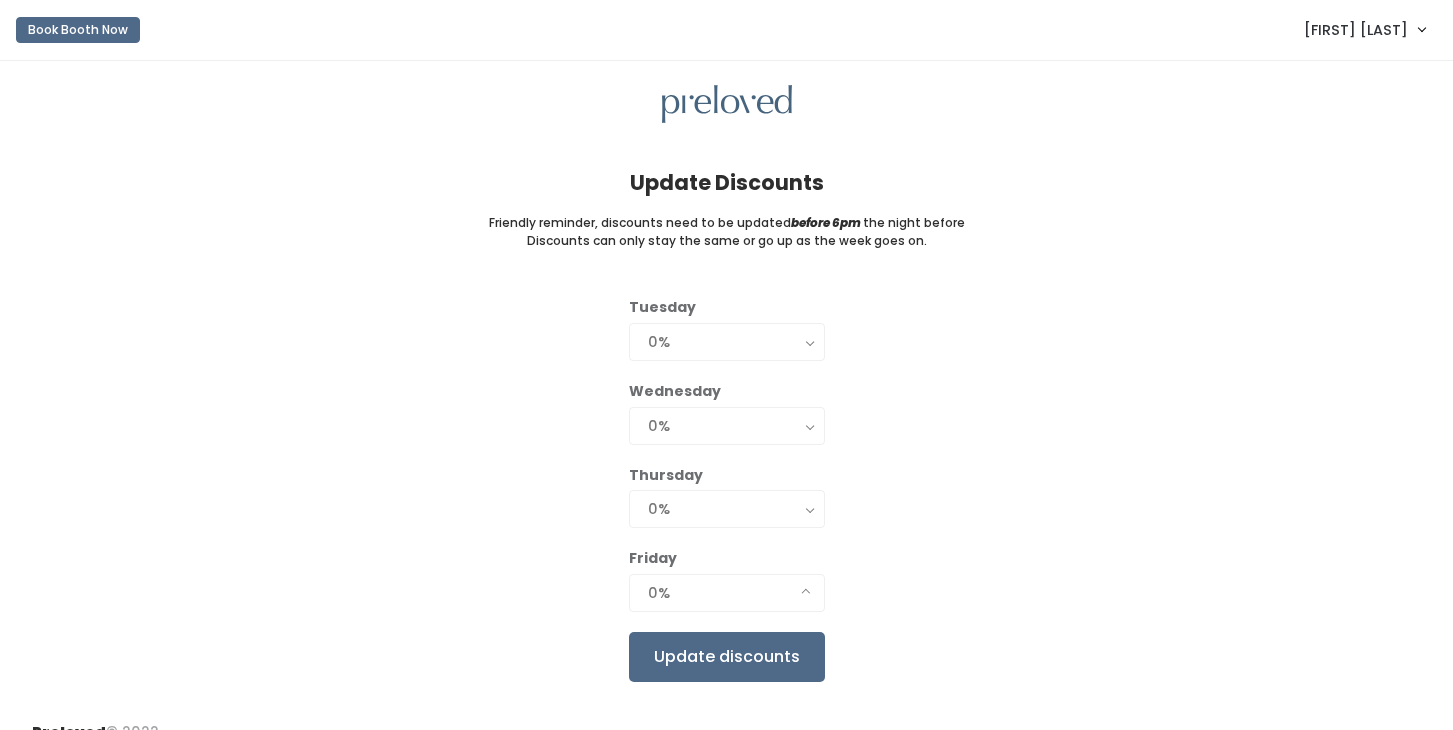 click on "0%" at bounding box center [727, 593] 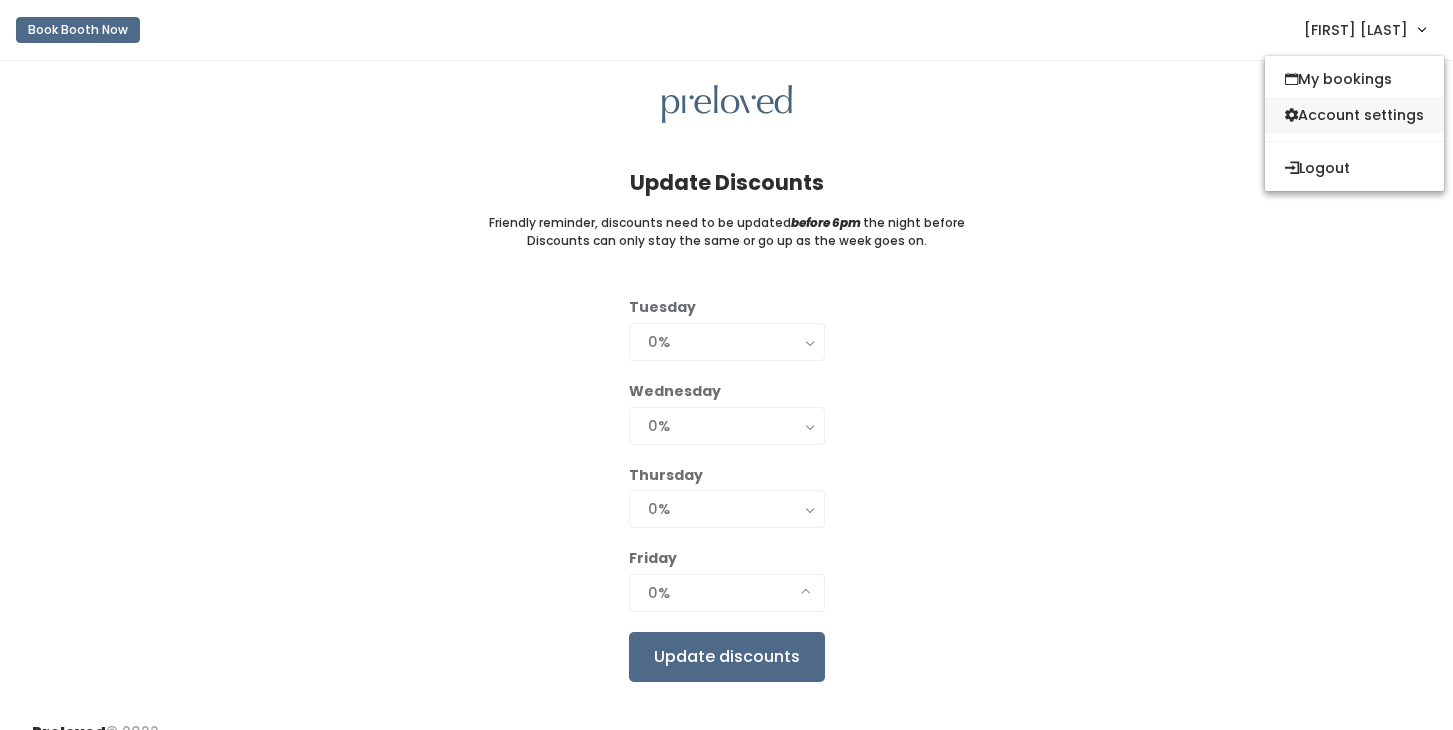 click on "Account settings" at bounding box center [1354, 115] 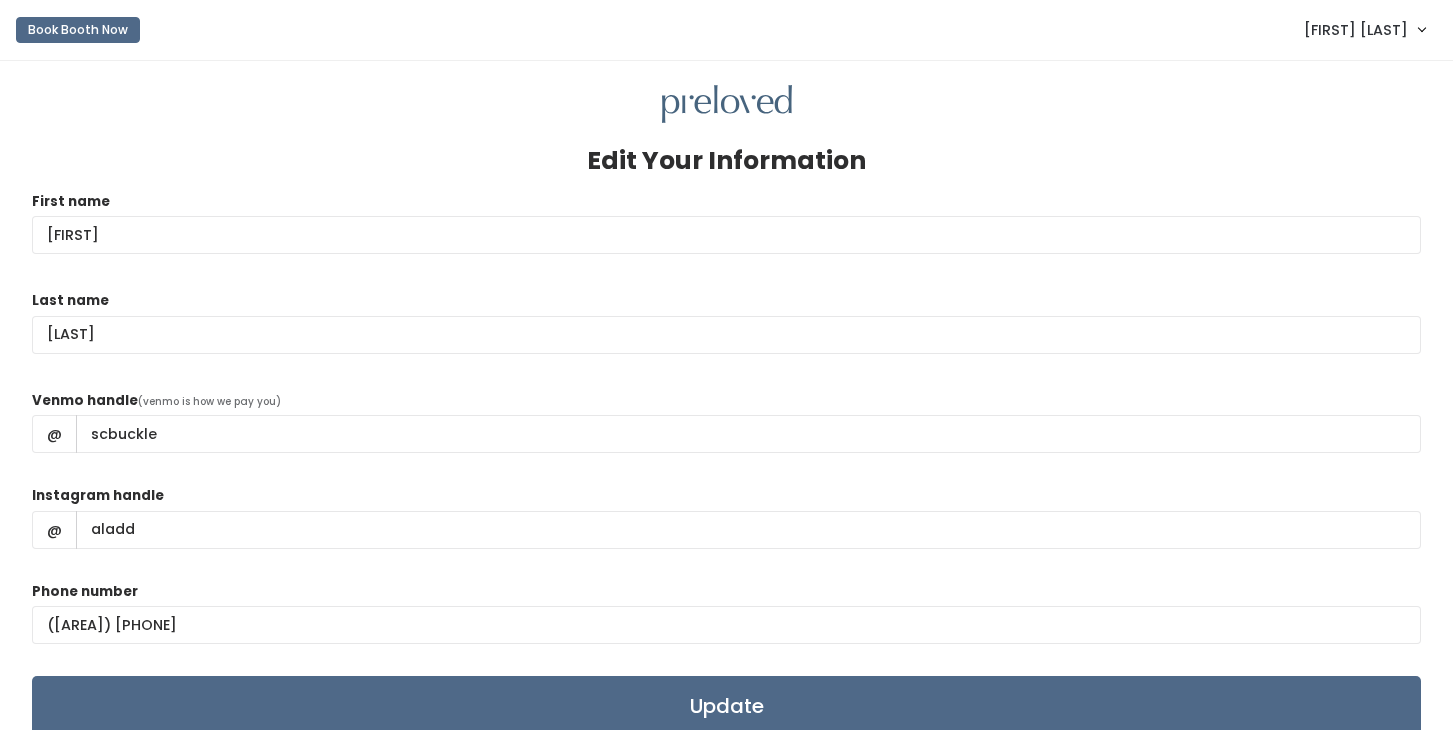 scroll, scrollTop: 0, scrollLeft: 0, axis: both 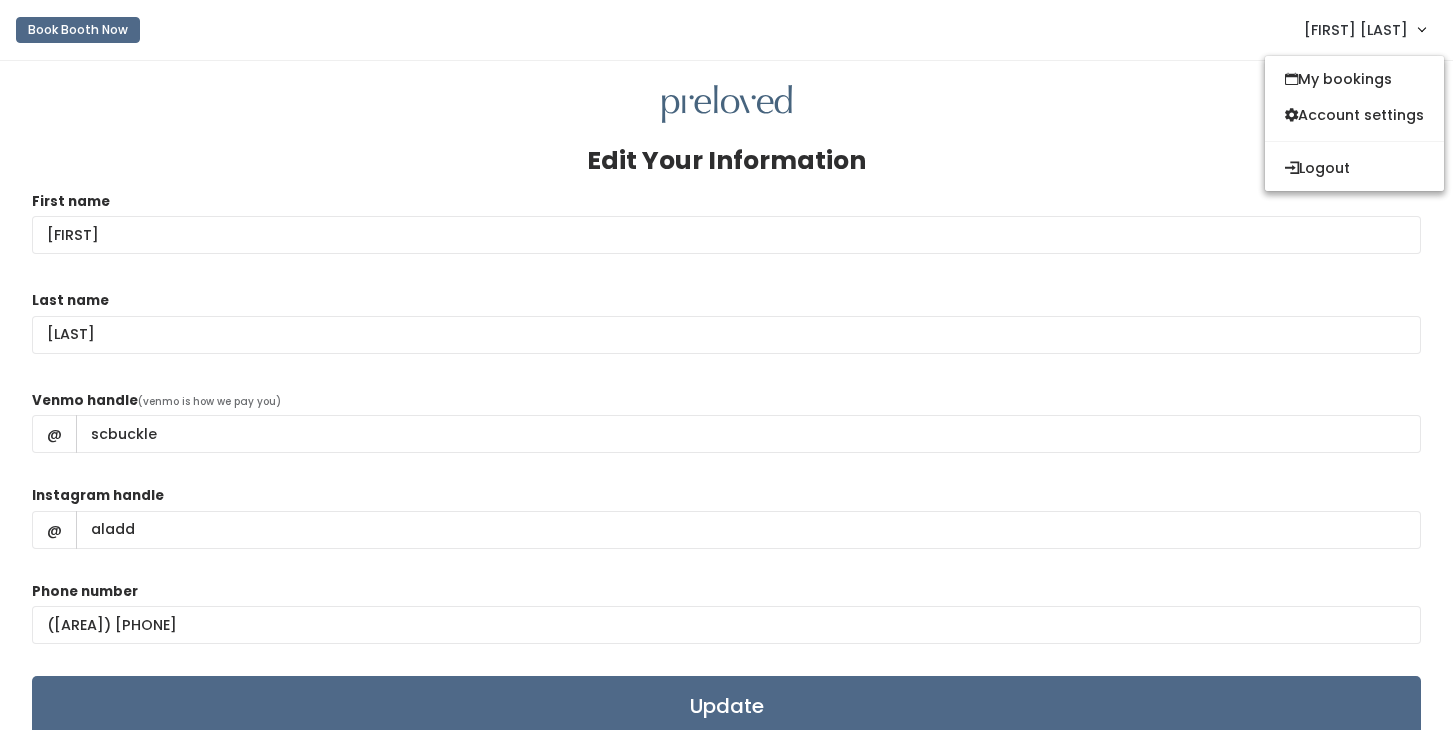 click on "[FIRST] [LAST]" at bounding box center [1356, 30] 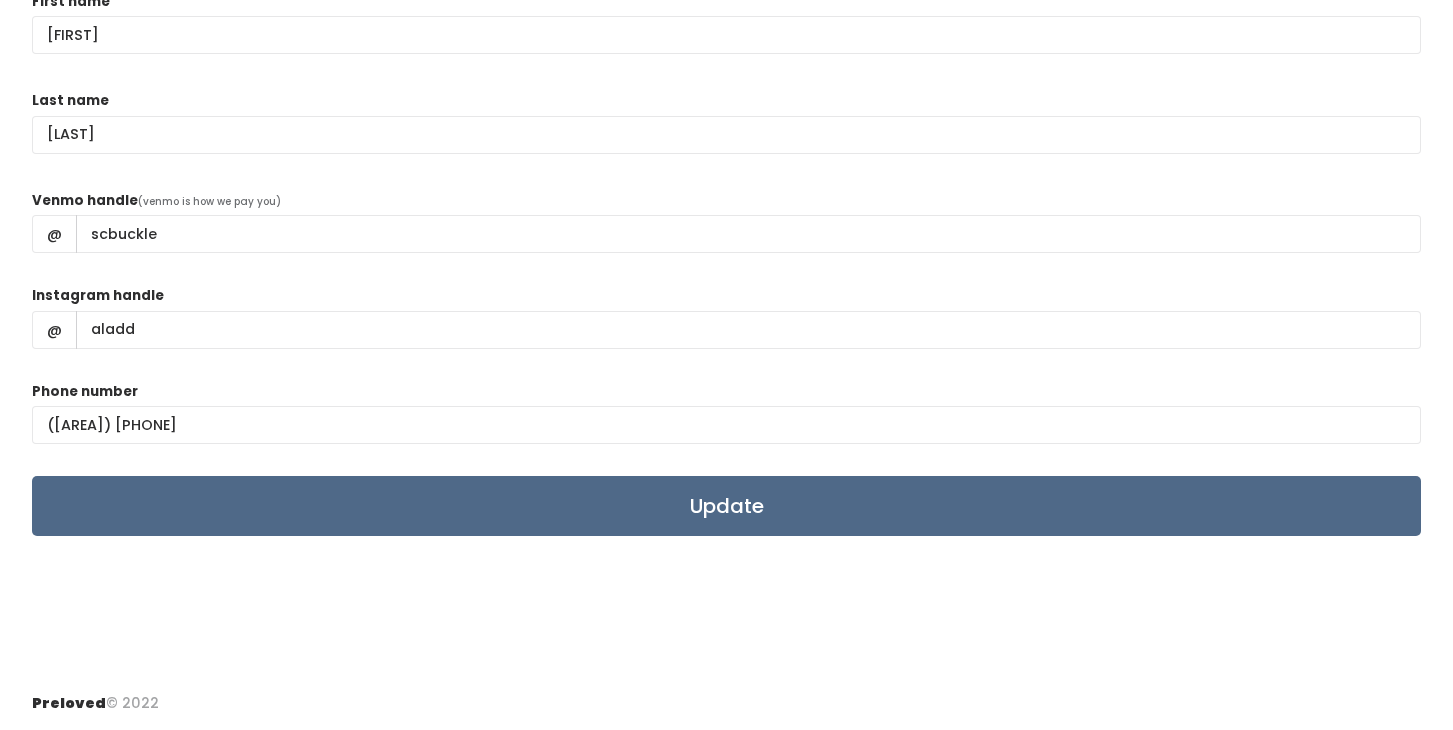 scroll, scrollTop: 0, scrollLeft: 0, axis: both 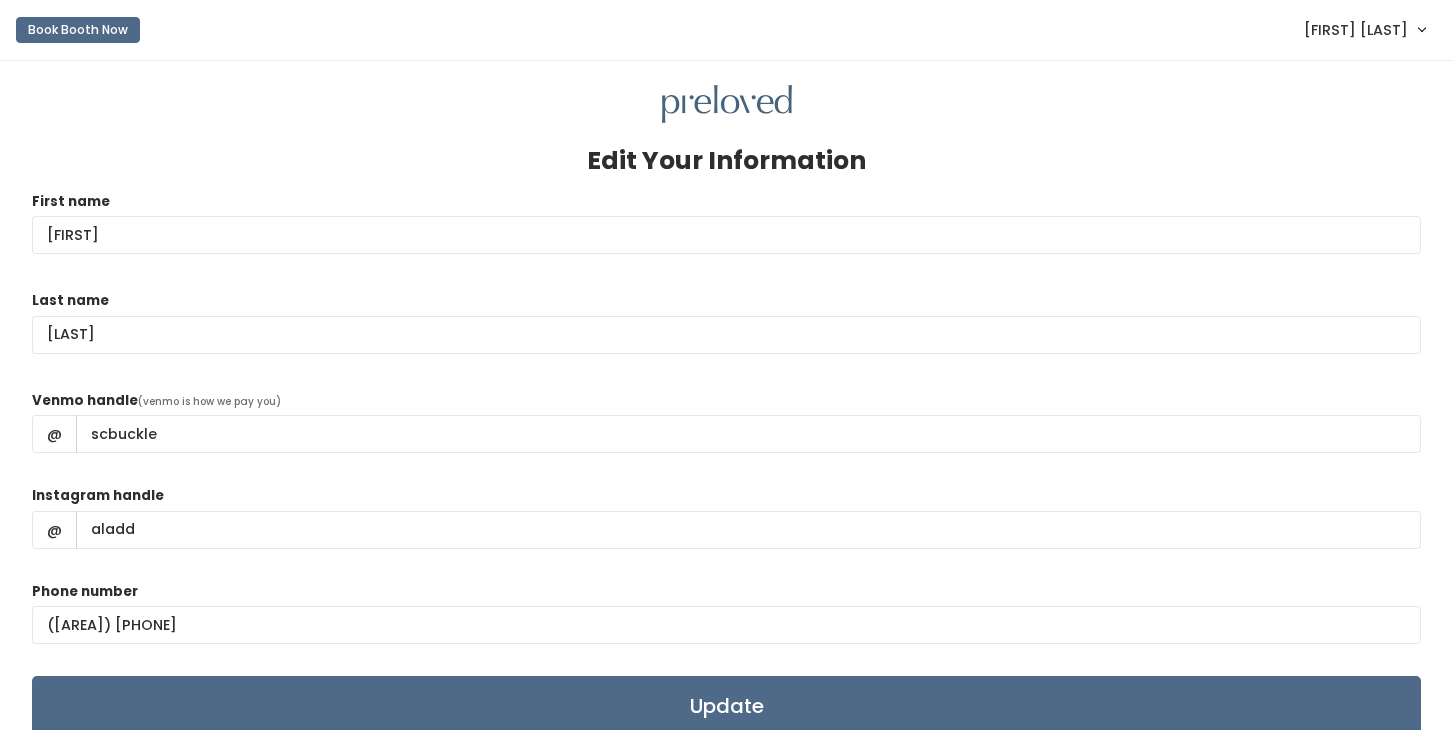 click on "[FIRST] [LAST]" at bounding box center [1364, 29] 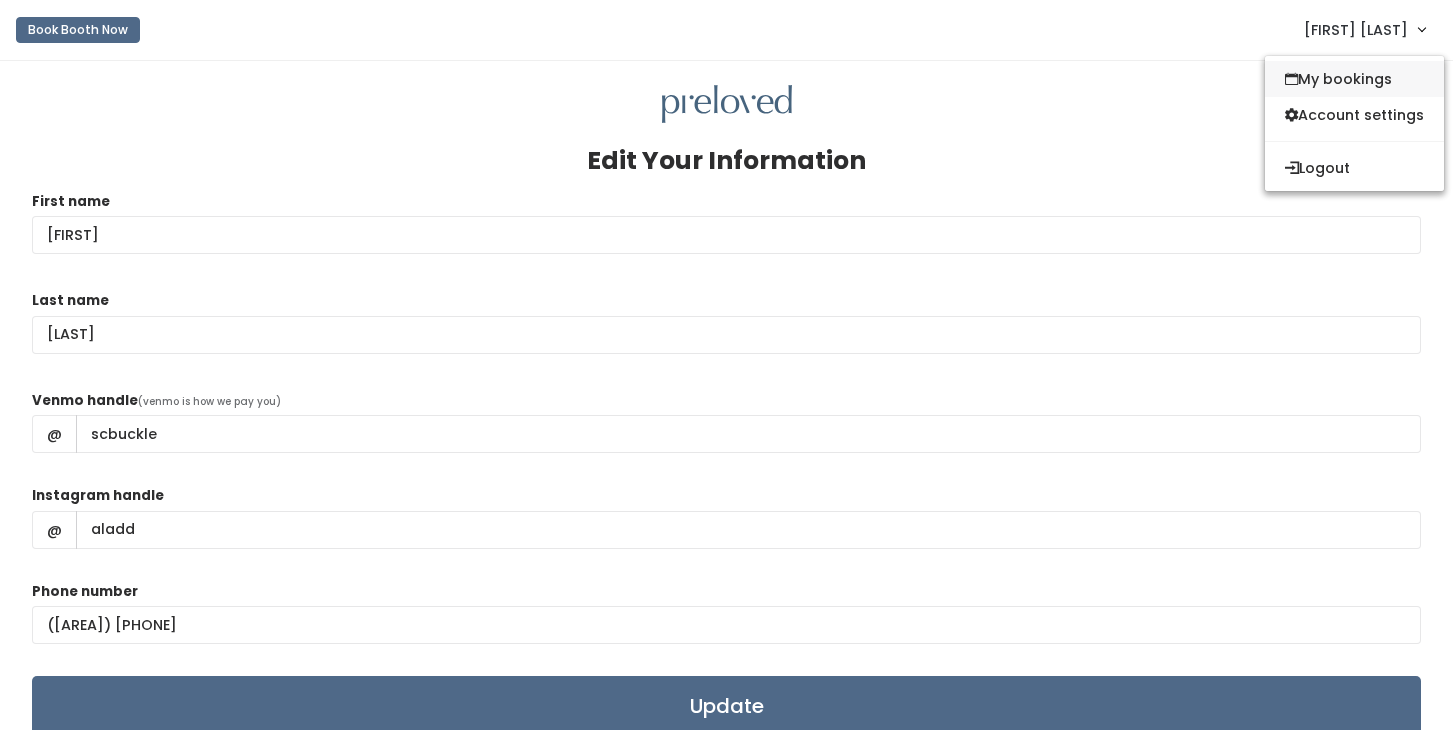 click on "My bookings" at bounding box center (1354, 79) 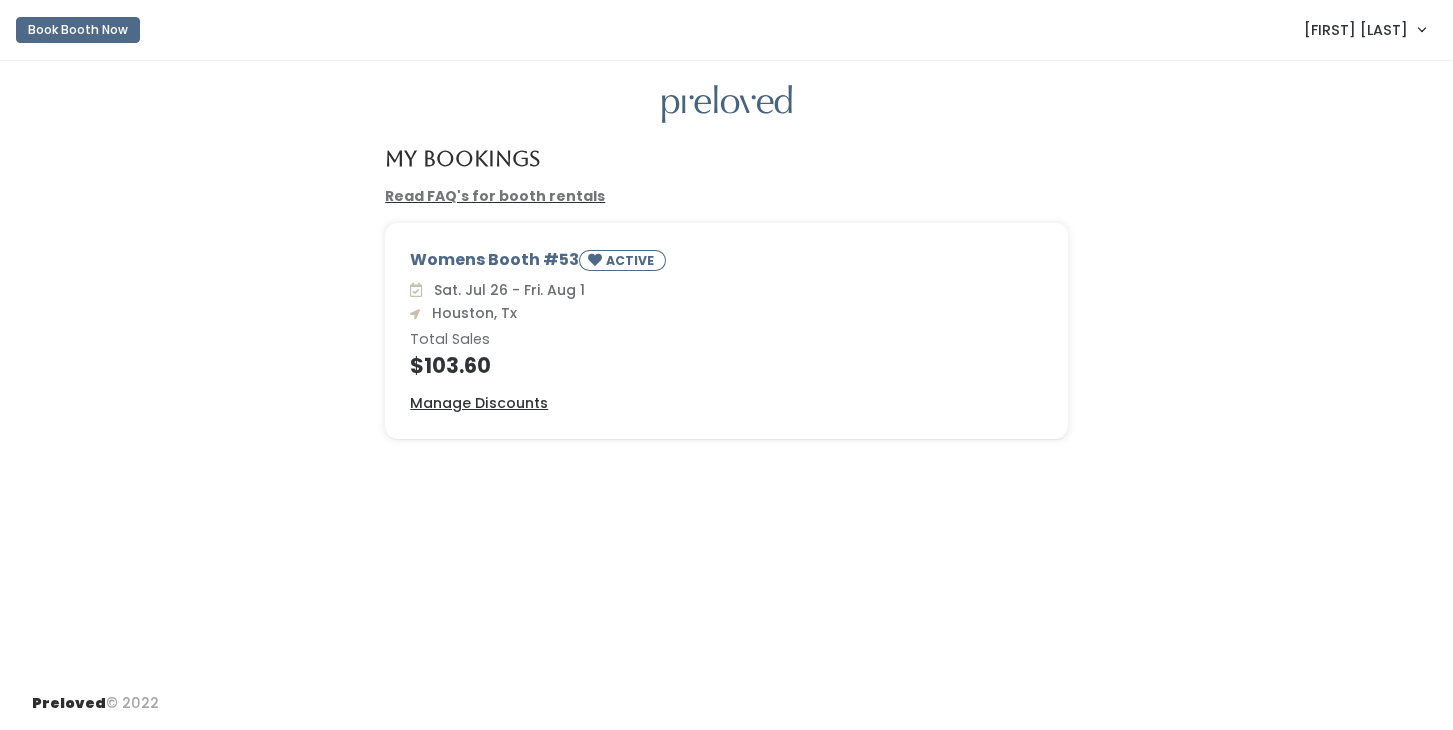 scroll, scrollTop: 0, scrollLeft: 0, axis: both 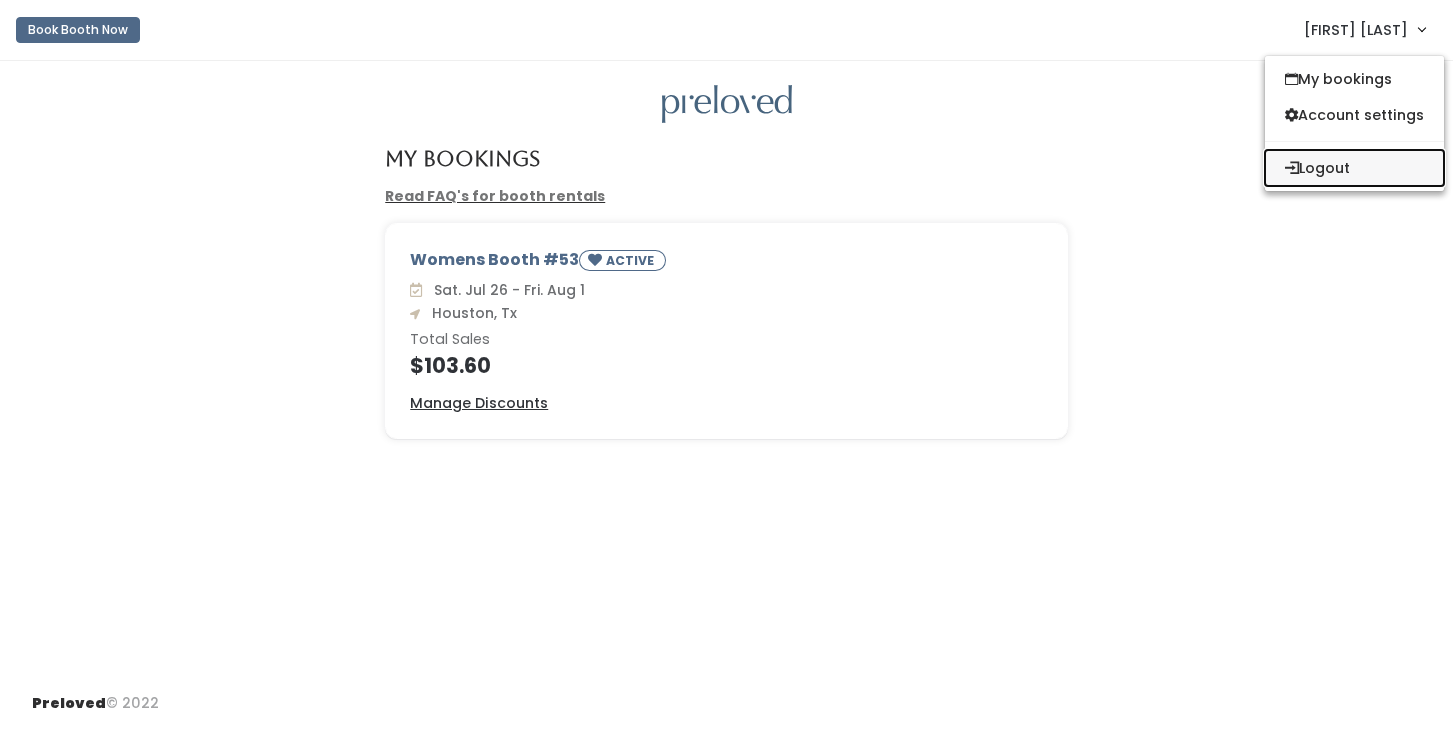 click on "Logout" at bounding box center [1354, 168] 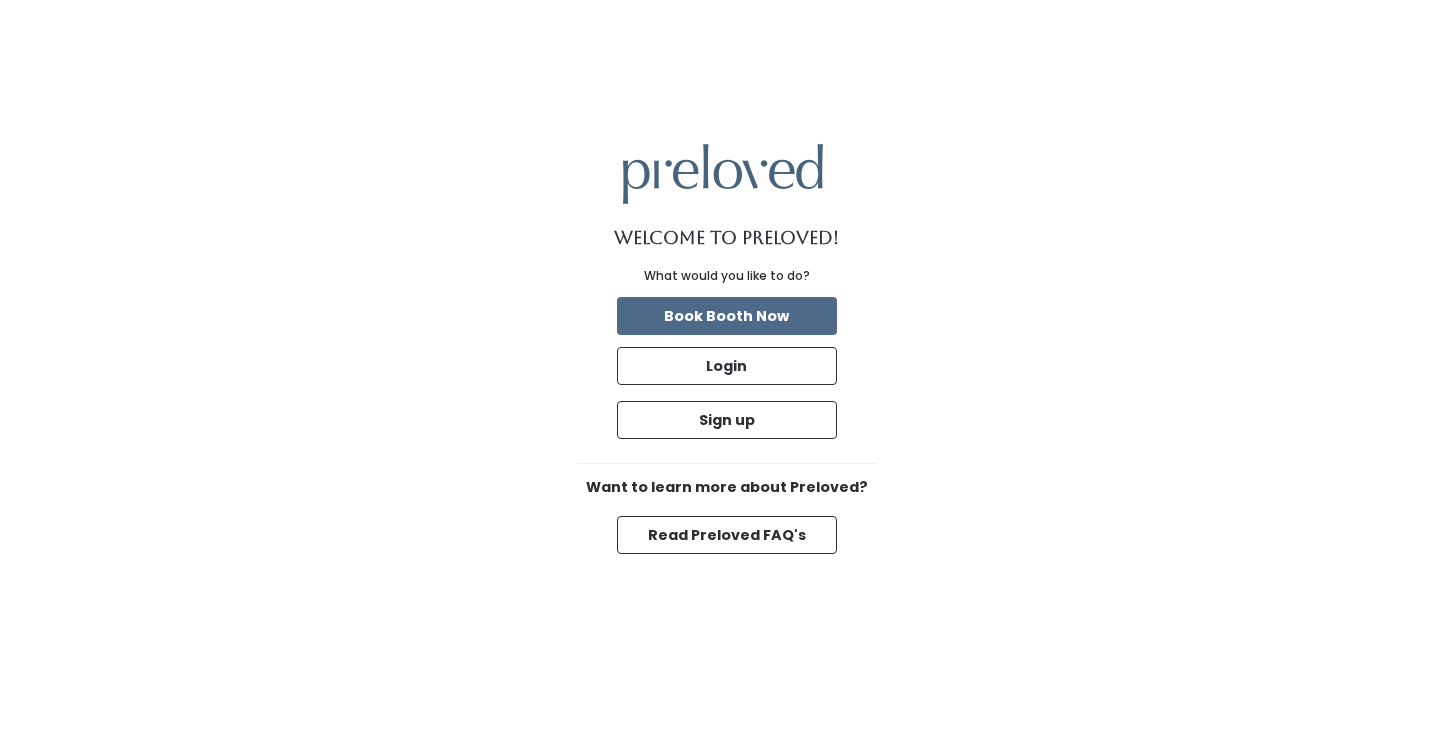 scroll, scrollTop: 0, scrollLeft: 0, axis: both 